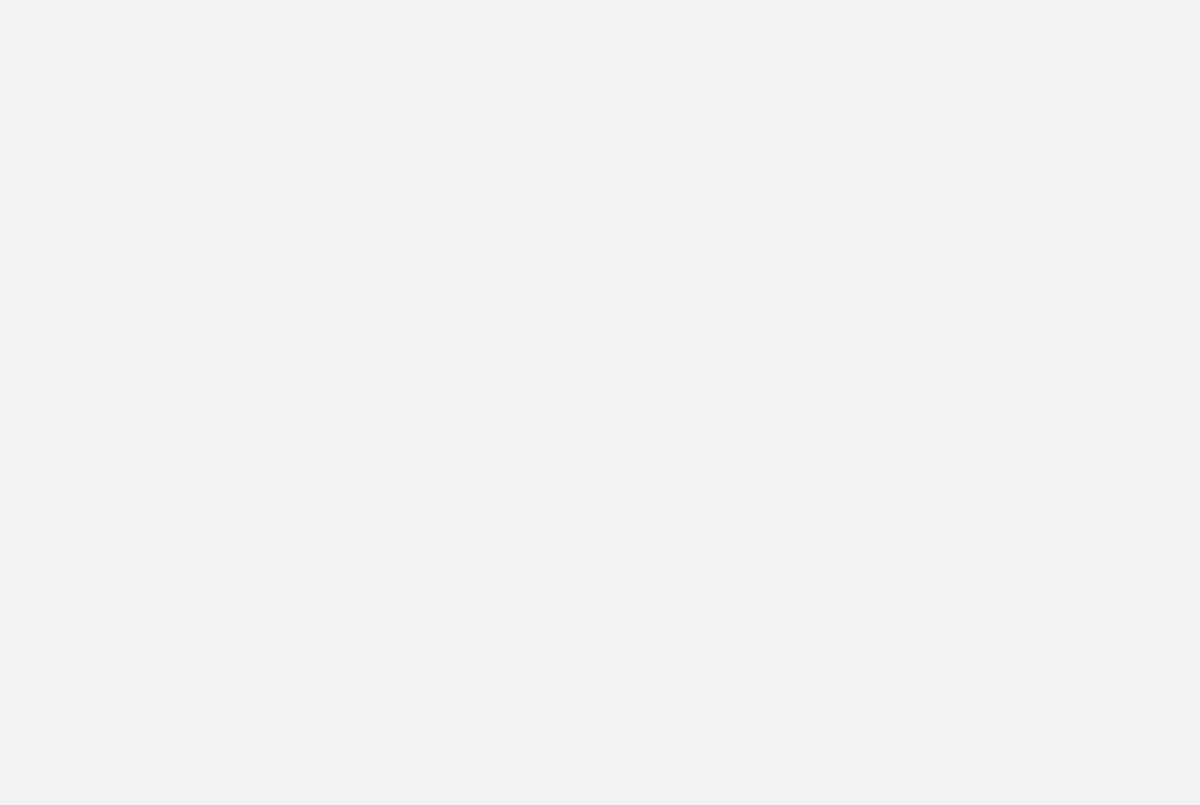 scroll, scrollTop: 0, scrollLeft: 0, axis: both 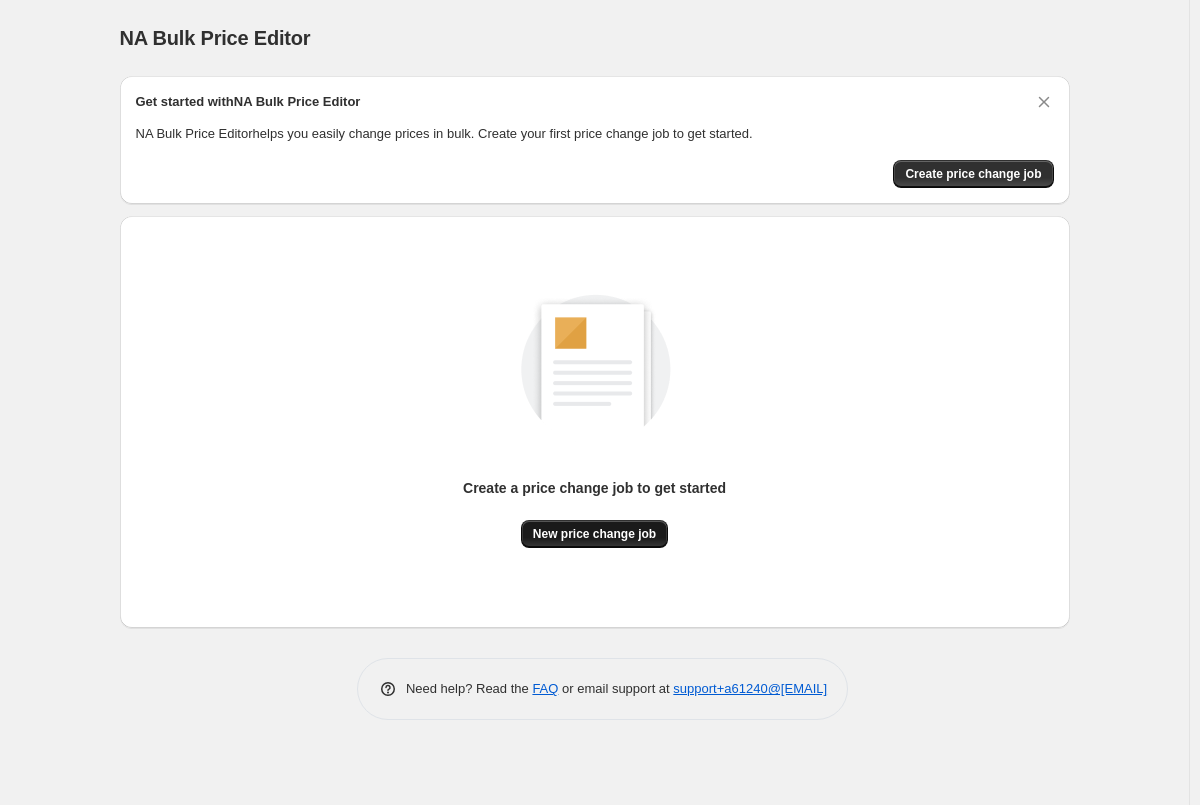 click on "New price change job" at bounding box center [594, 534] 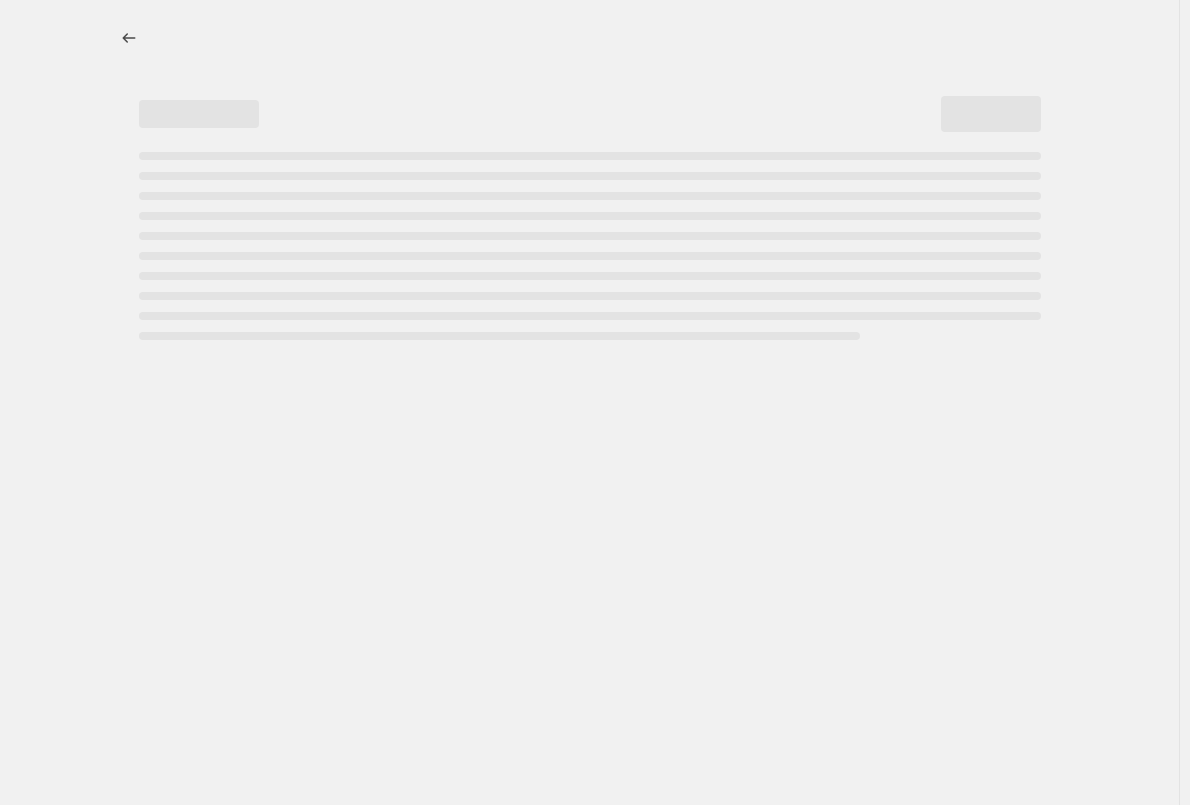 select on "percentage" 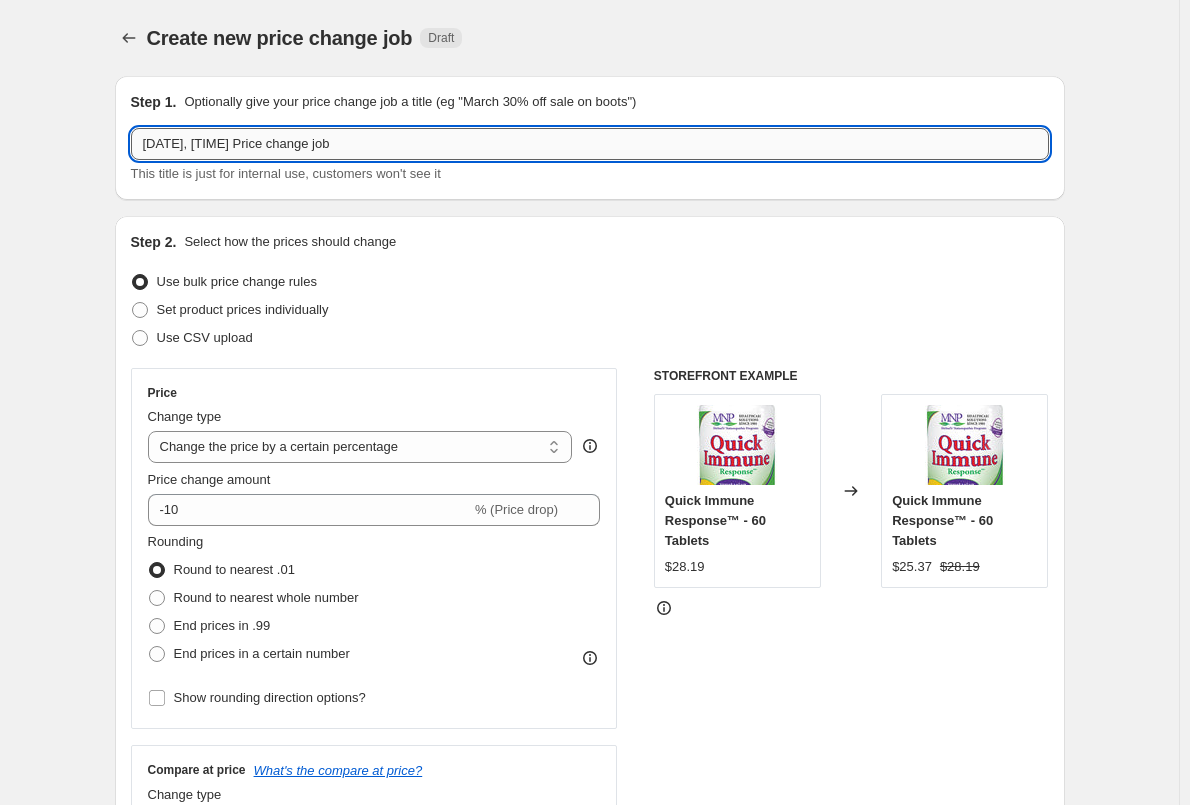 click on "Aug 6, 2025, 5:09:49 PM Price change job" at bounding box center [590, 144] 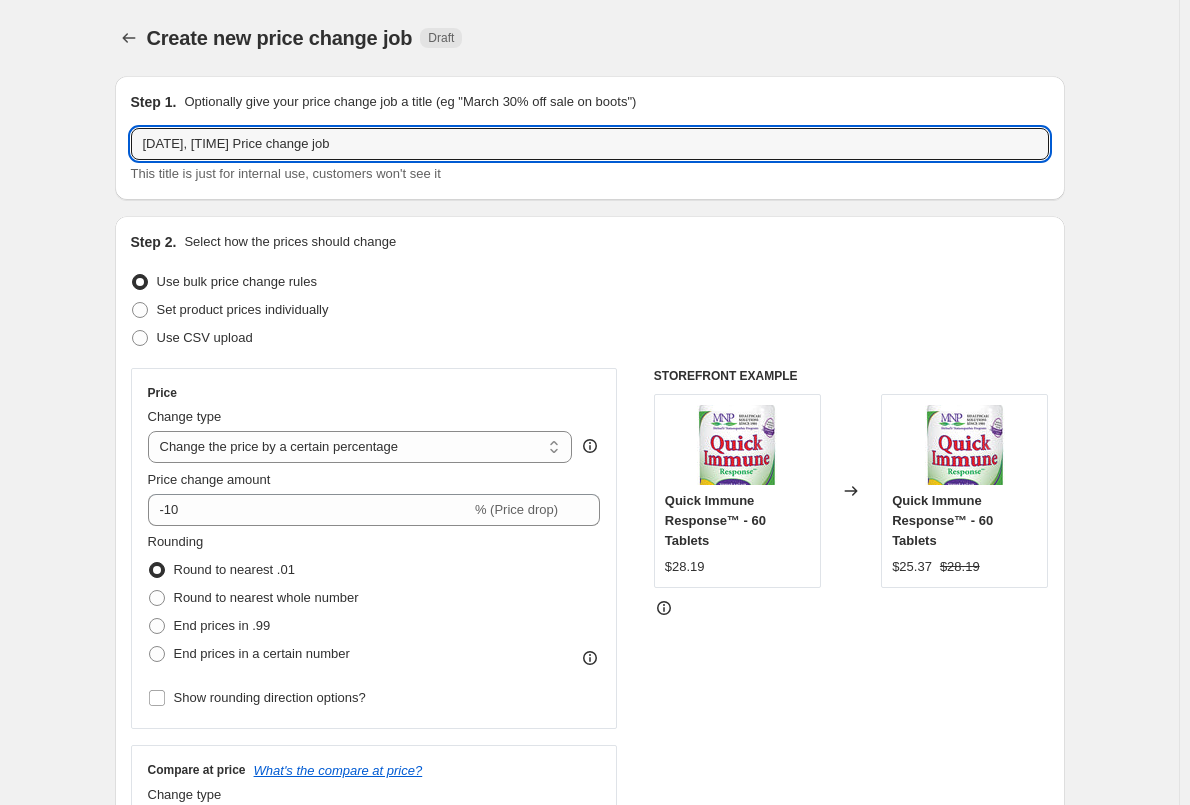 type on "Aug 15, 2025, 5:09:49 PM Price change job" 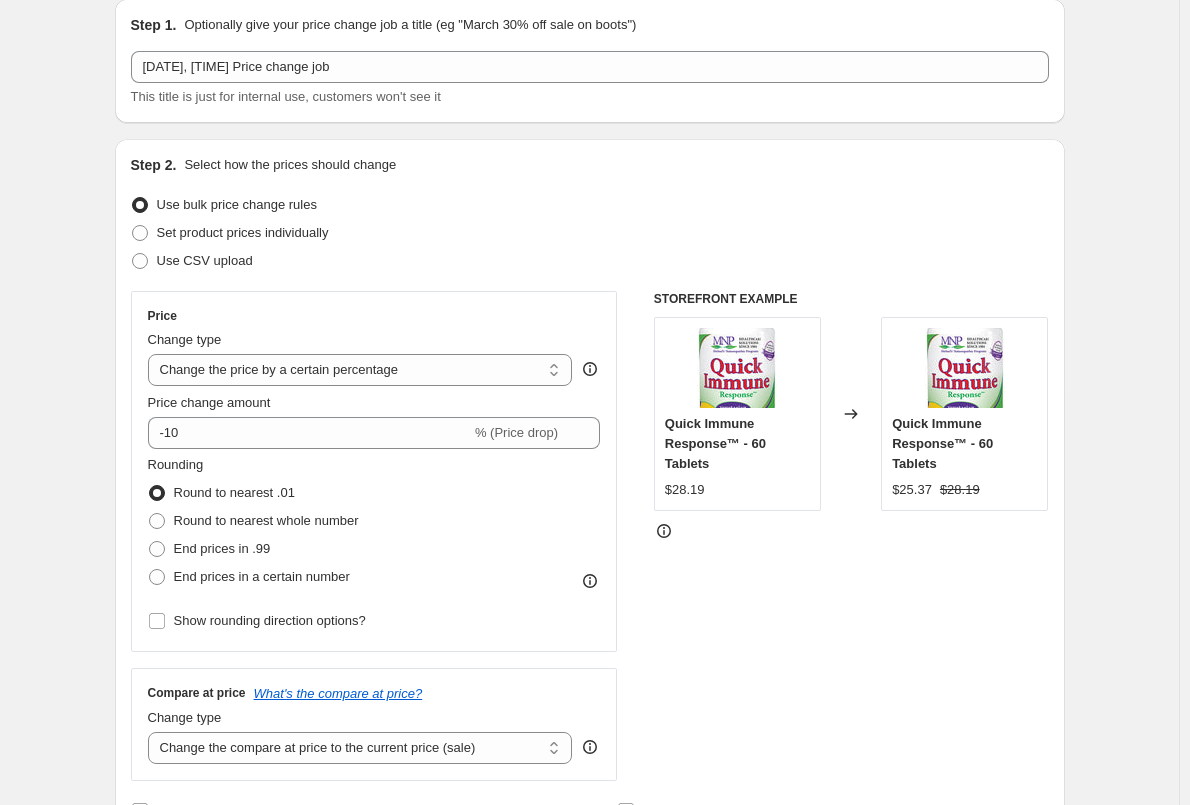 scroll, scrollTop: 100, scrollLeft: 0, axis: vertical 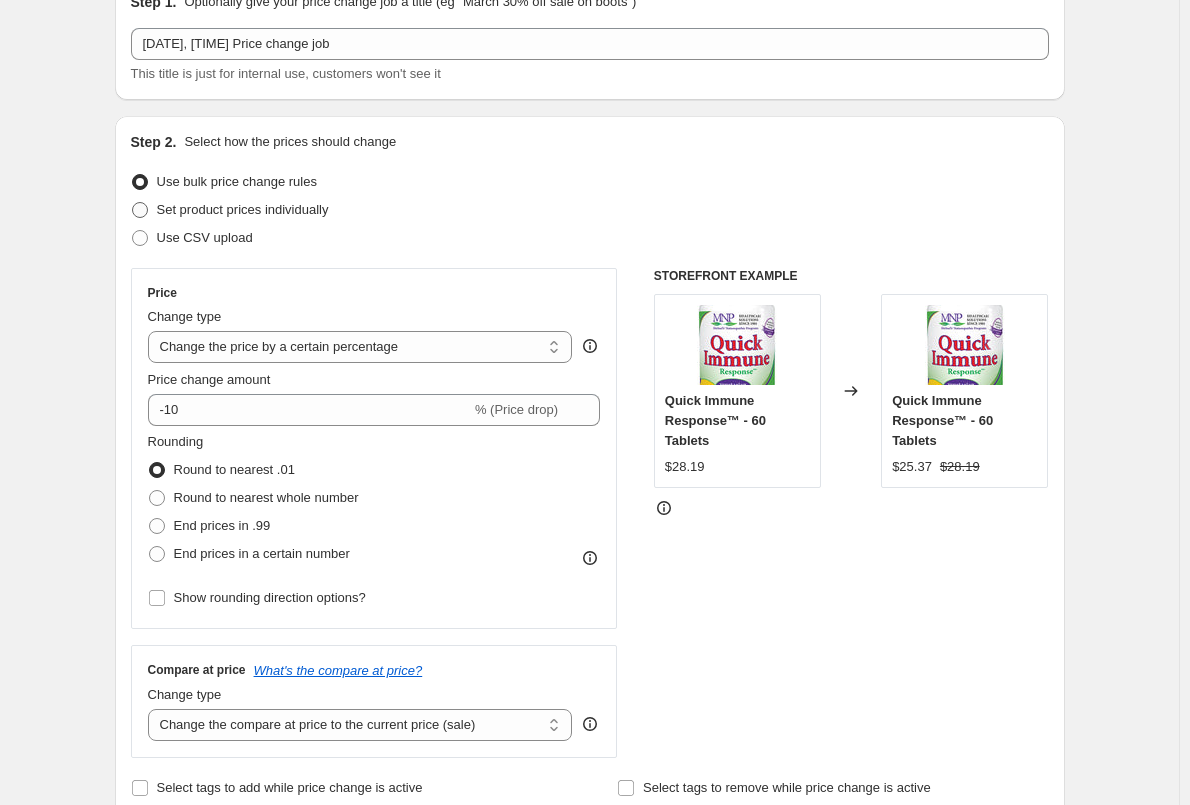 click at bounding box center (140, 210) 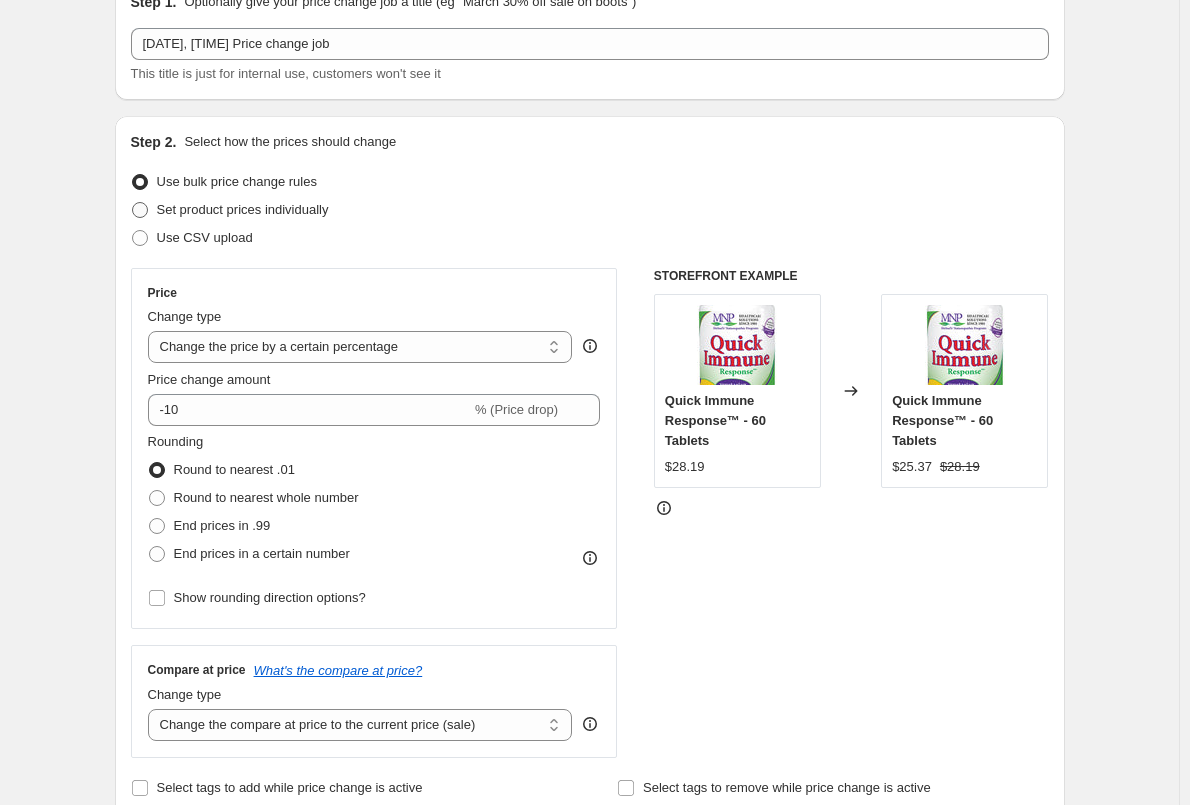 radio on "true" 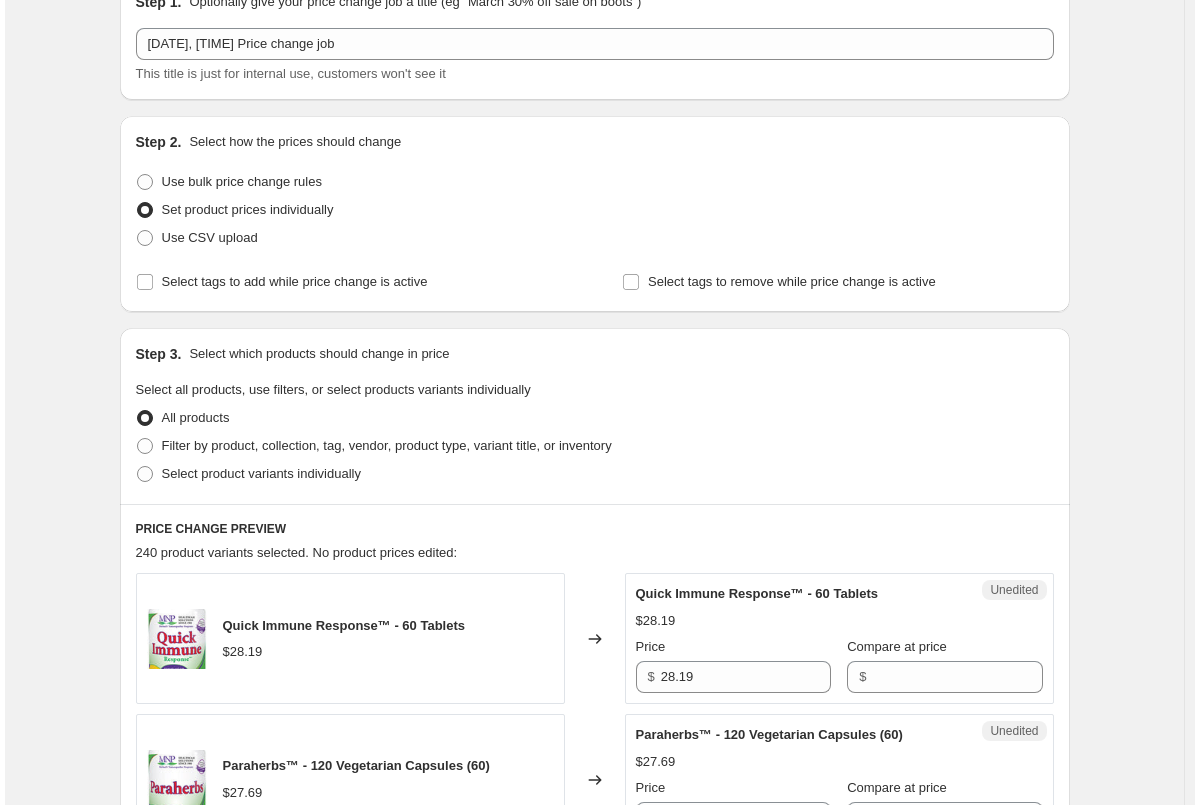 scroll, scrollTop: 0, scrollLeft: 0, axis: both 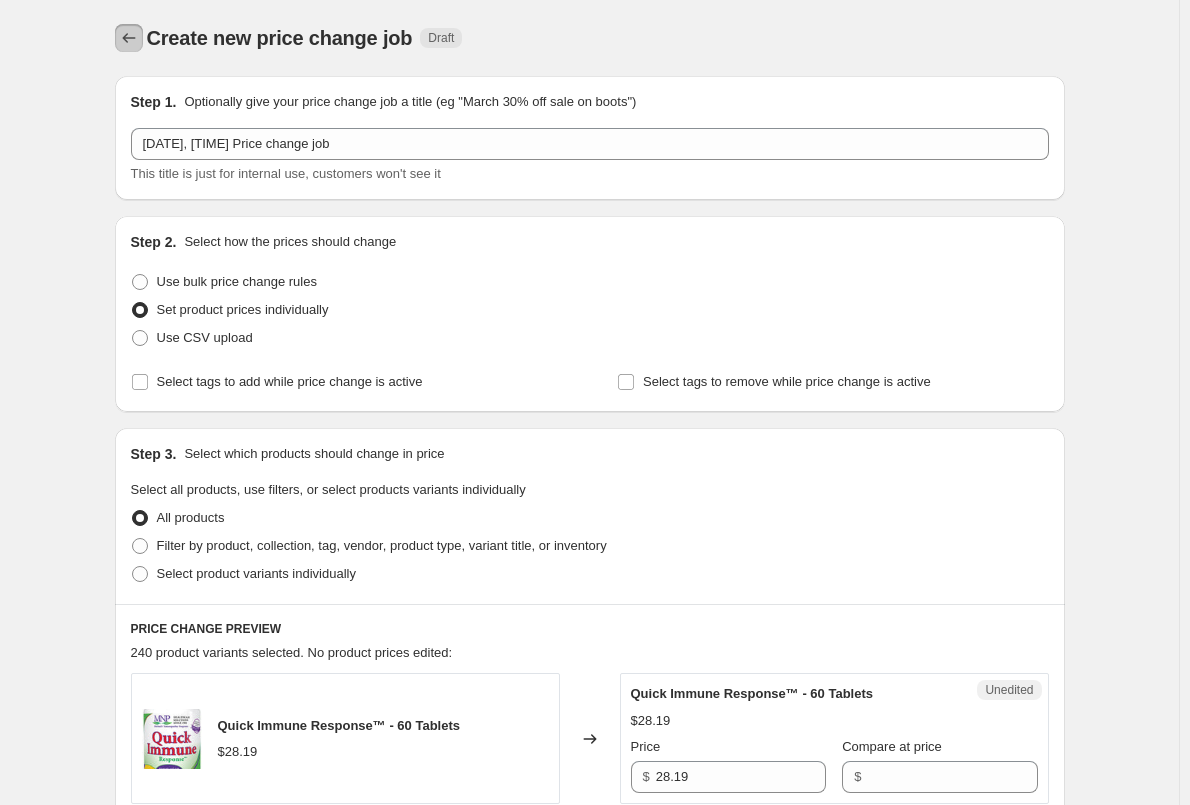 click 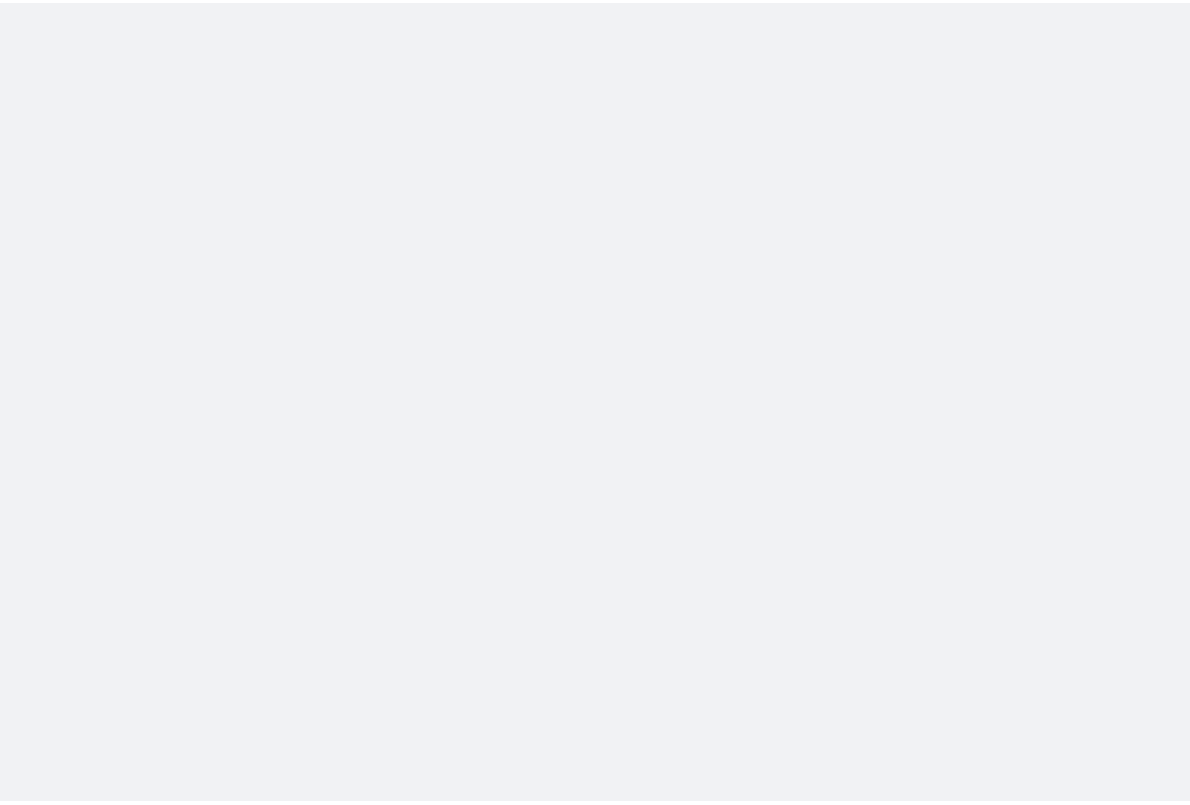 scroll, scrollTop: 0, scrollLeft: 0, axis: both 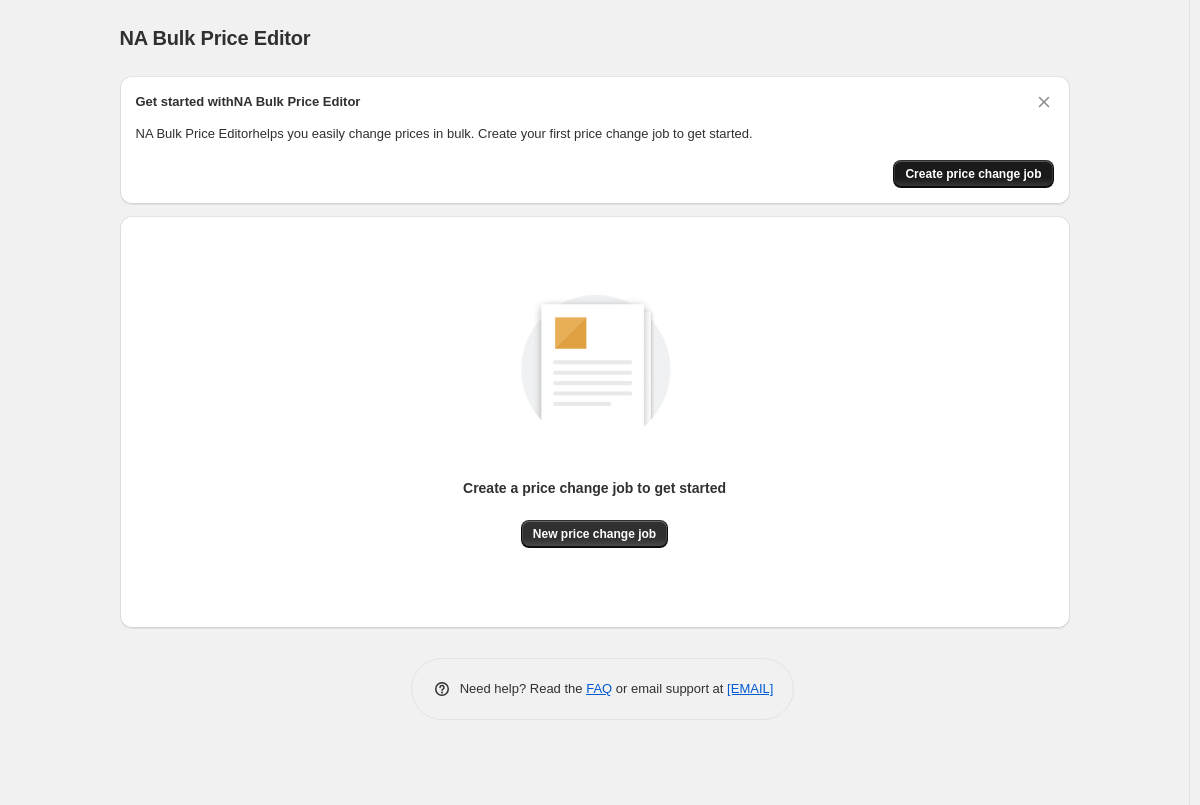 click on "Create price change job" at bounding box center [973, 174] 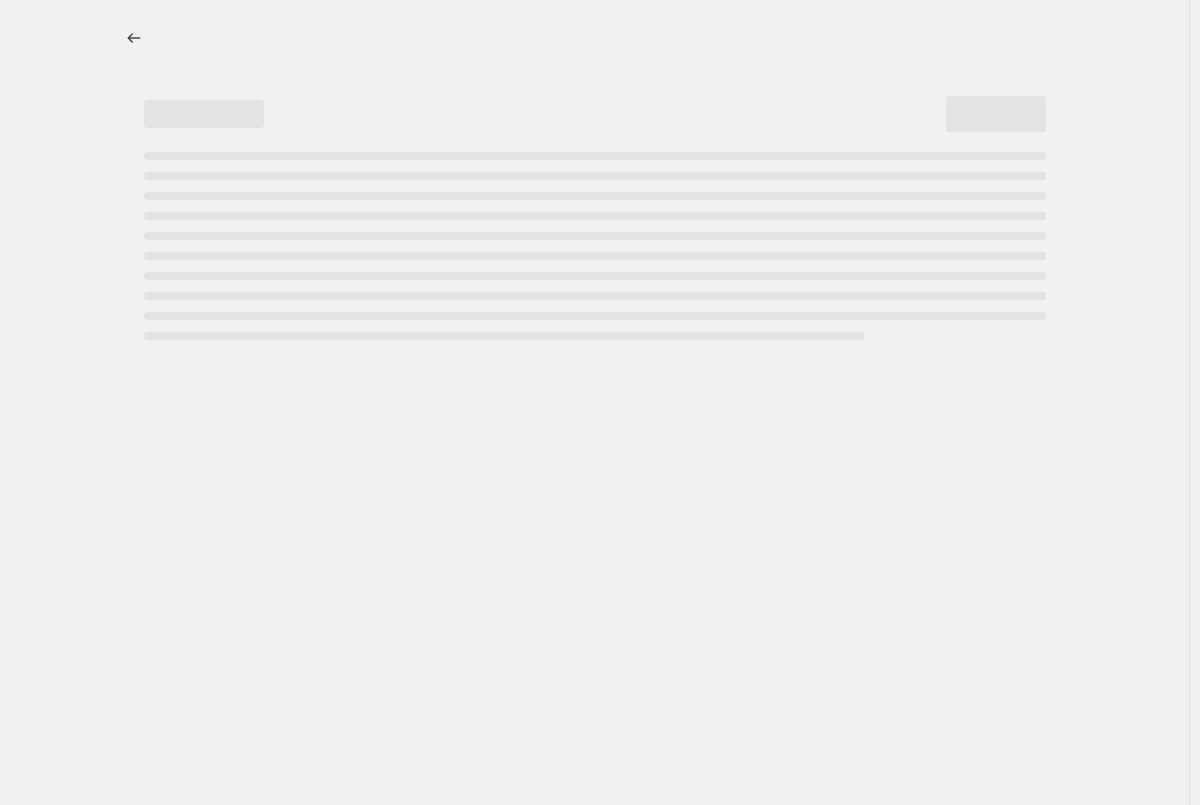 select on "percentage" 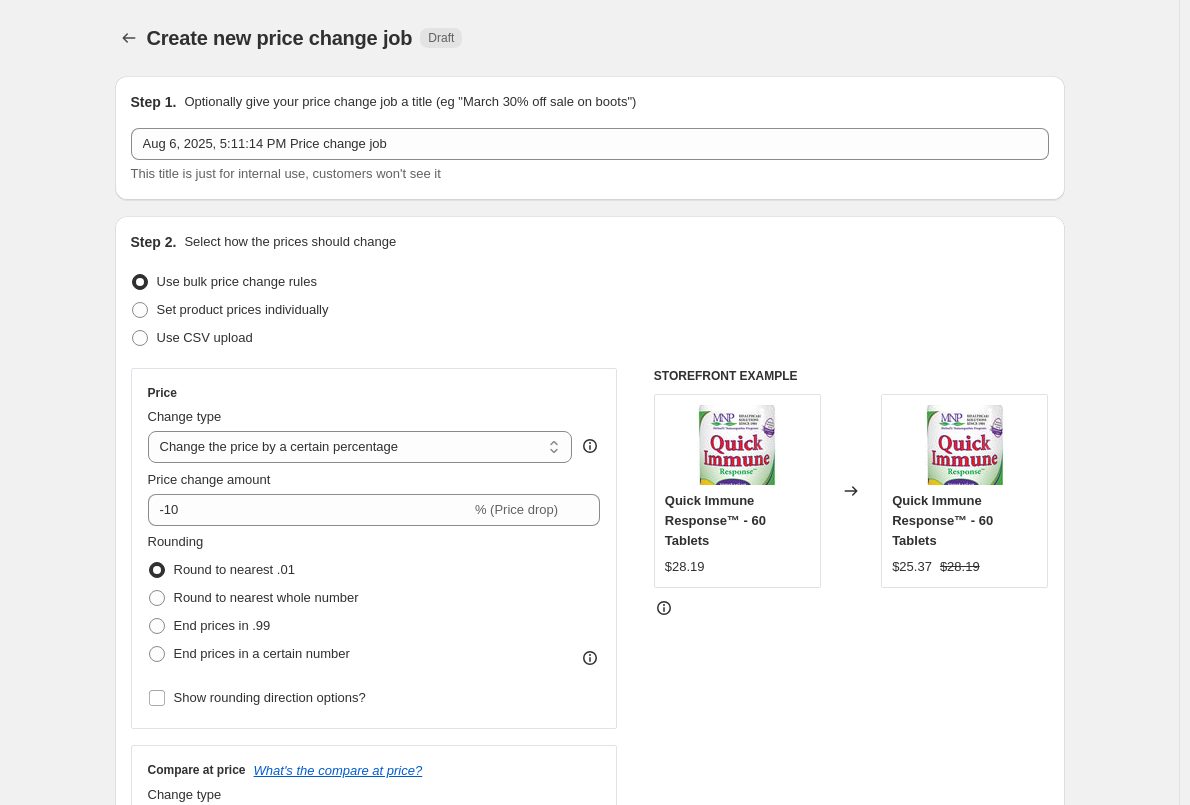 scroll, scrollTop: 100, scrollLeft: 0, axis: vertical 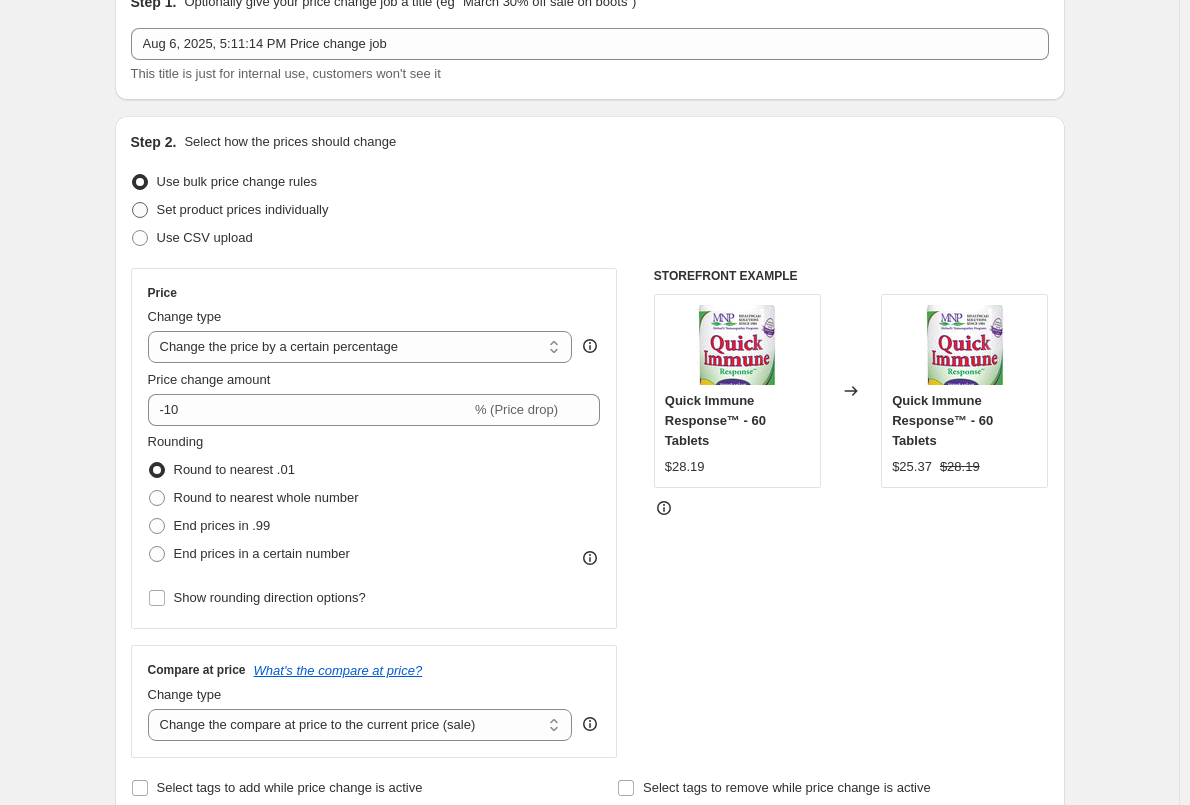 click at bounding box center (140, 210) 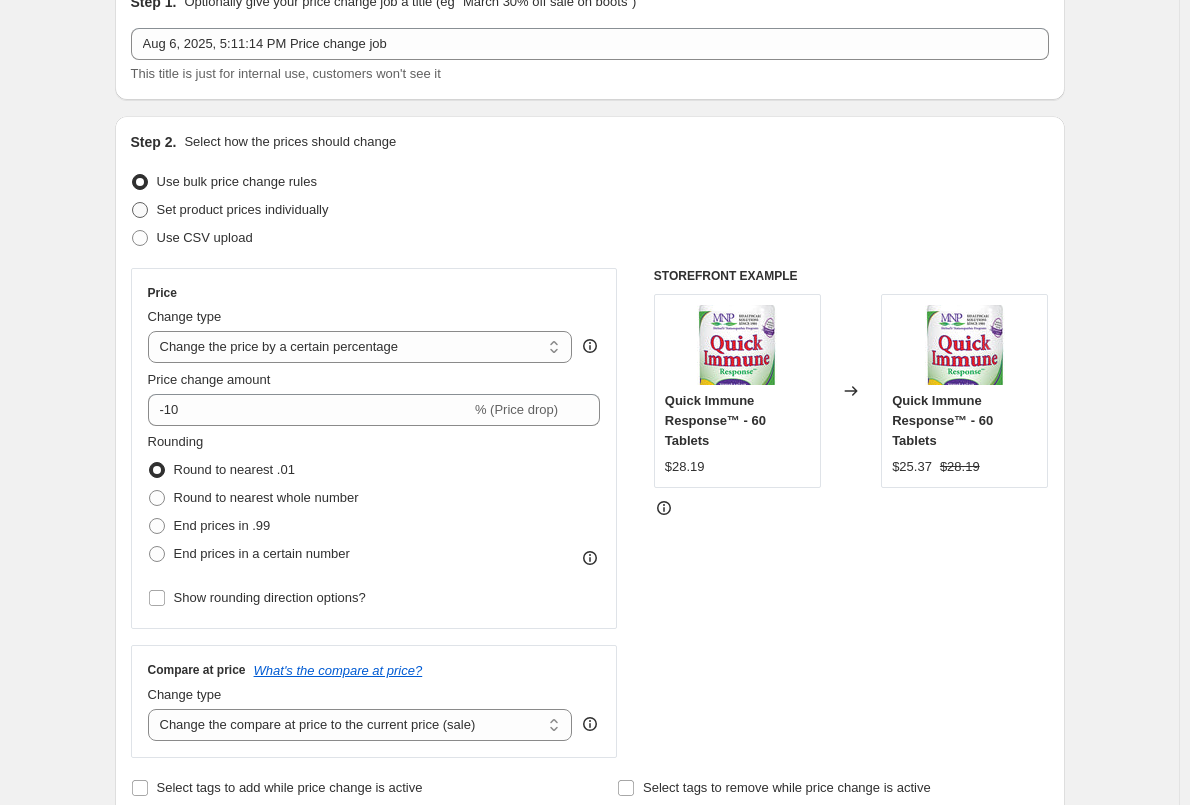 radio on "true" 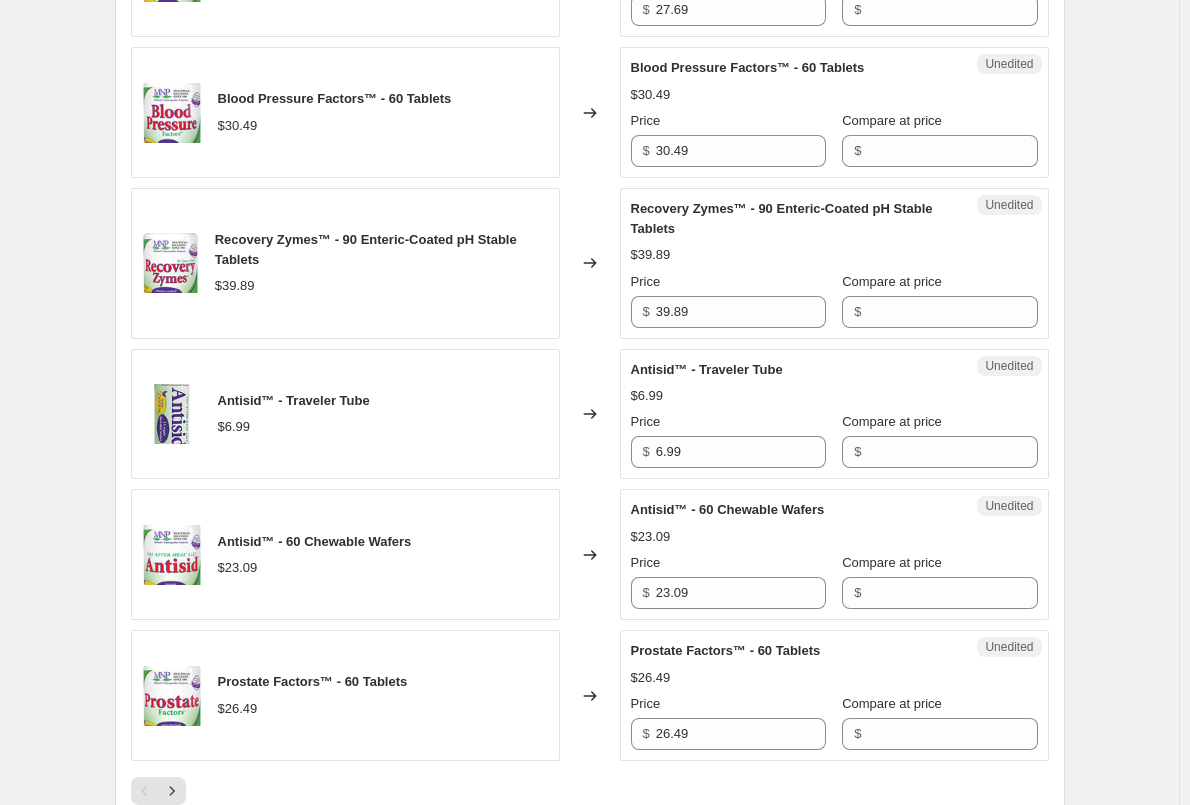 scroll, scrollTop: 3084, scrollLeft: 0, axis: vertical 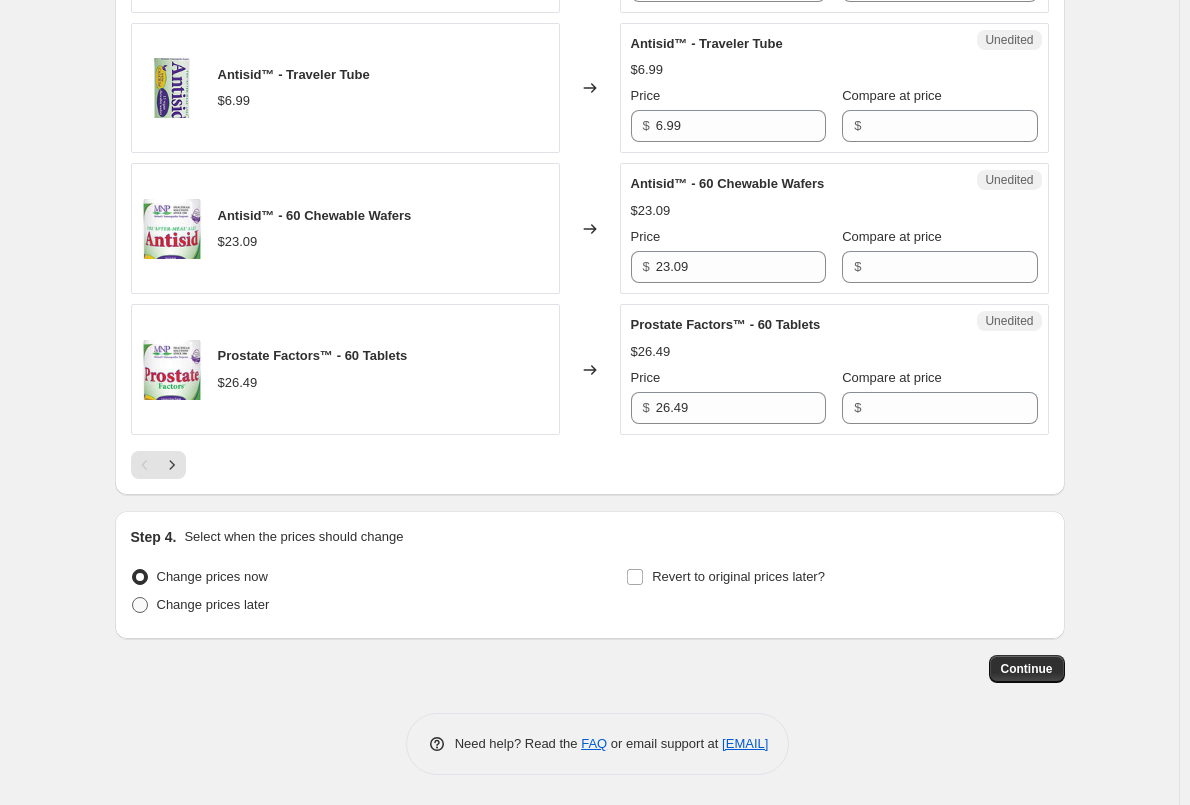 click at bounding box center [140, 605] 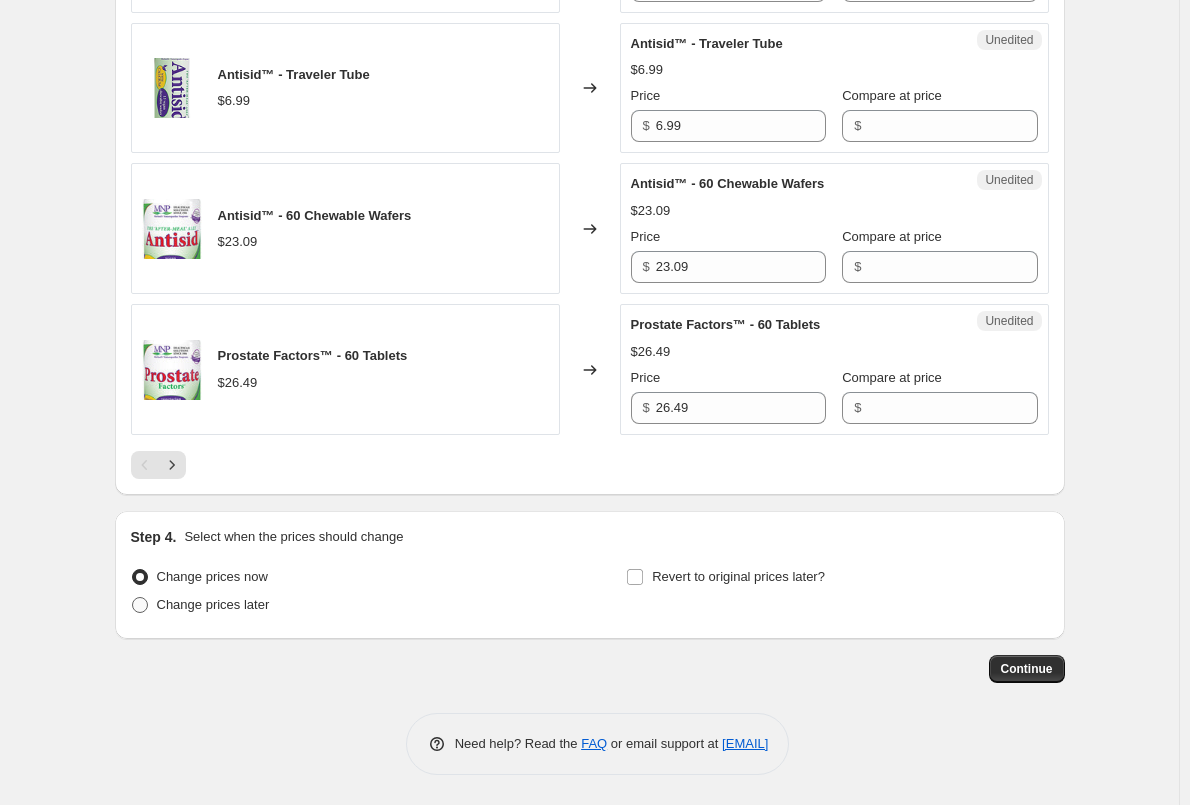radio on "true" 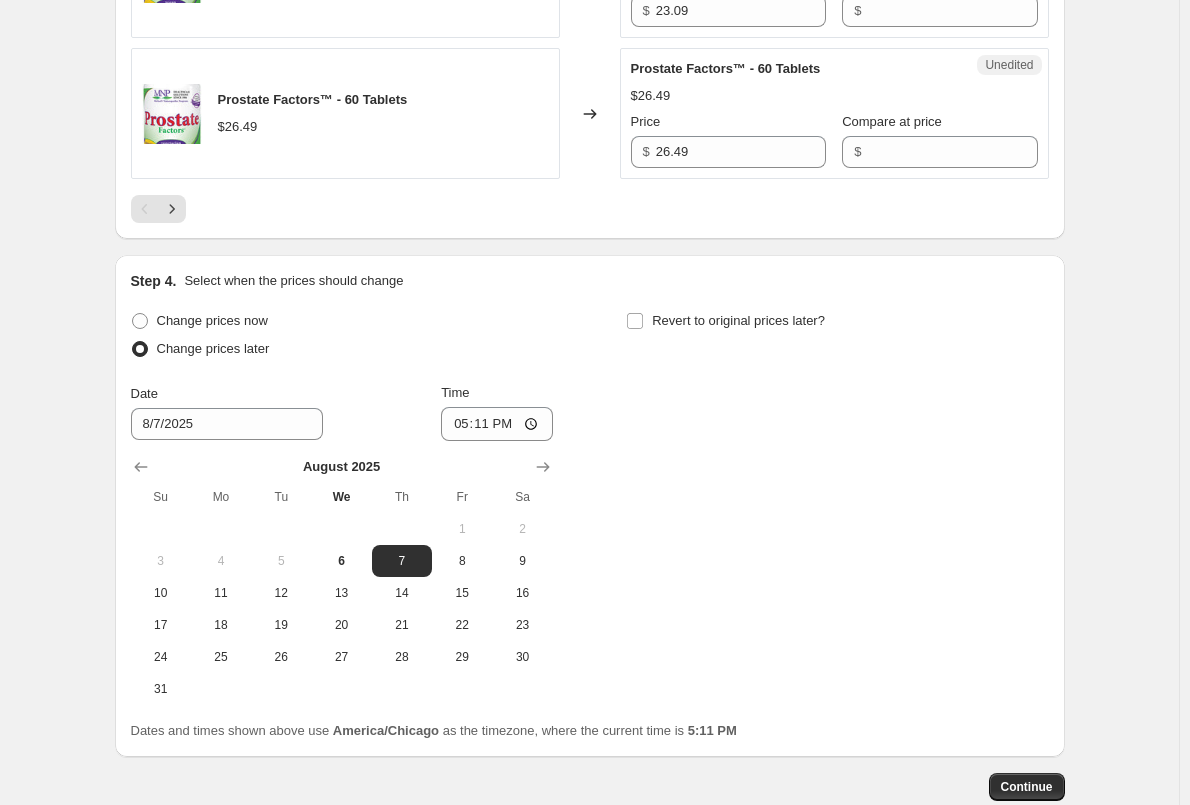 scroll, scrollTop: 3400, scrollLeft: 0, axis: vertical 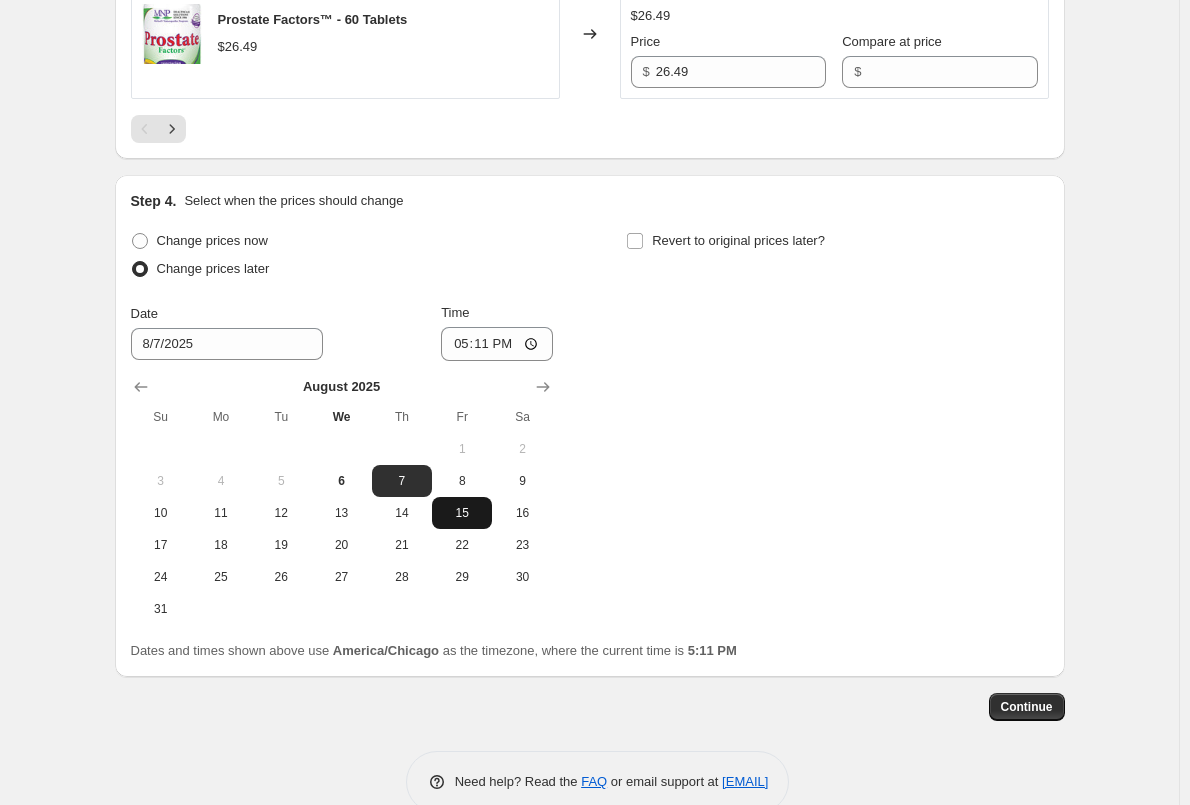 click on "15" at bounding box center (462, 513) 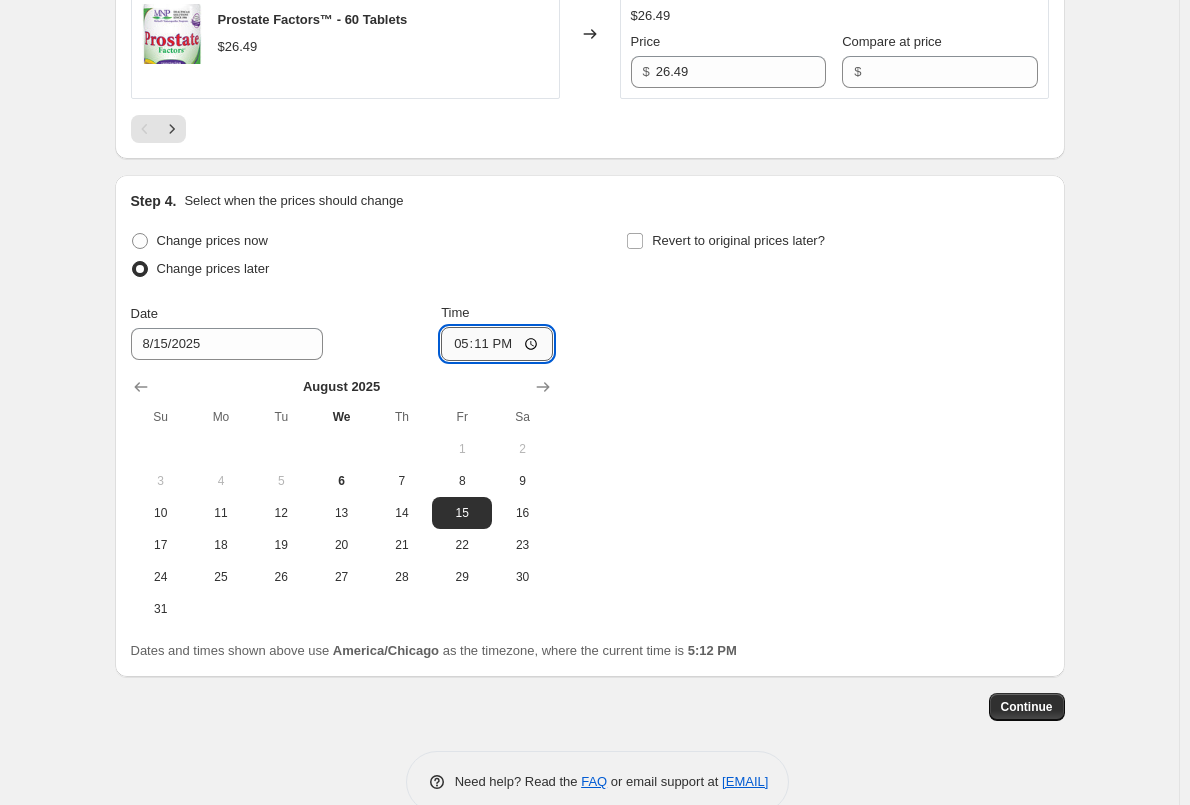 click on "17:11" at bounding box center [497, 344] 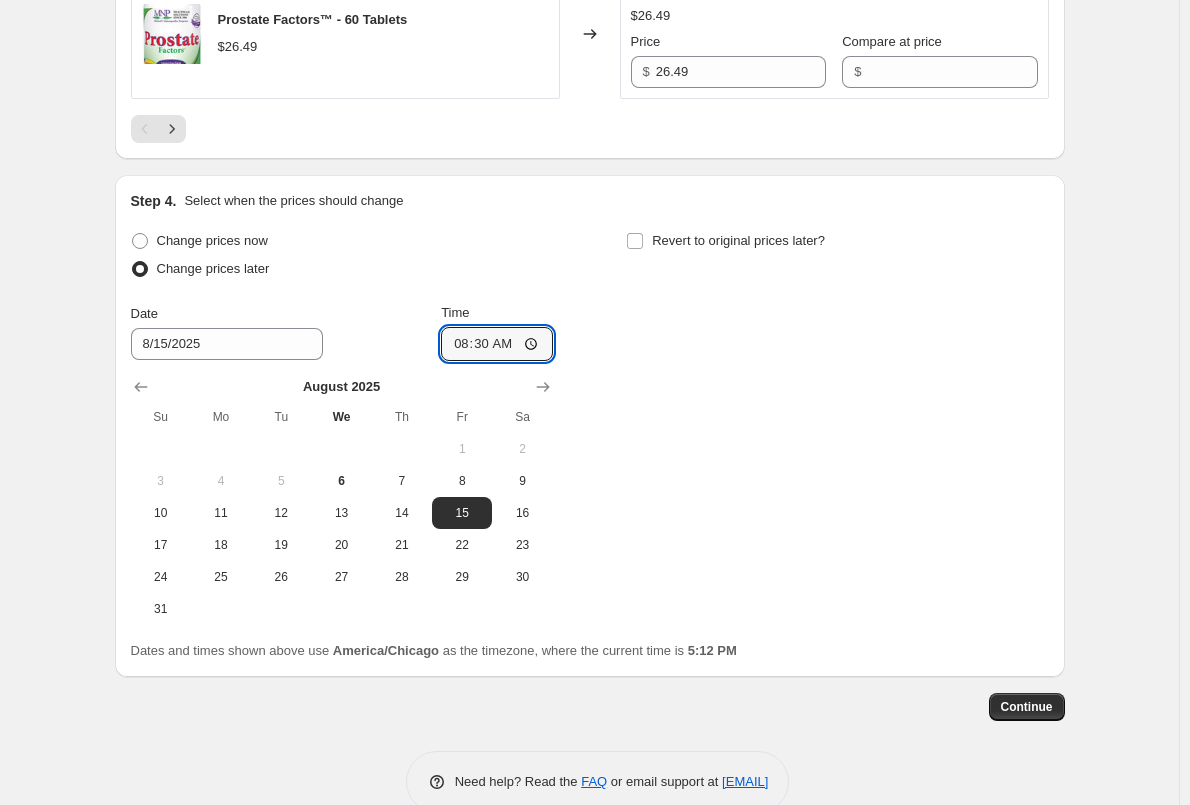 type on "08:30" 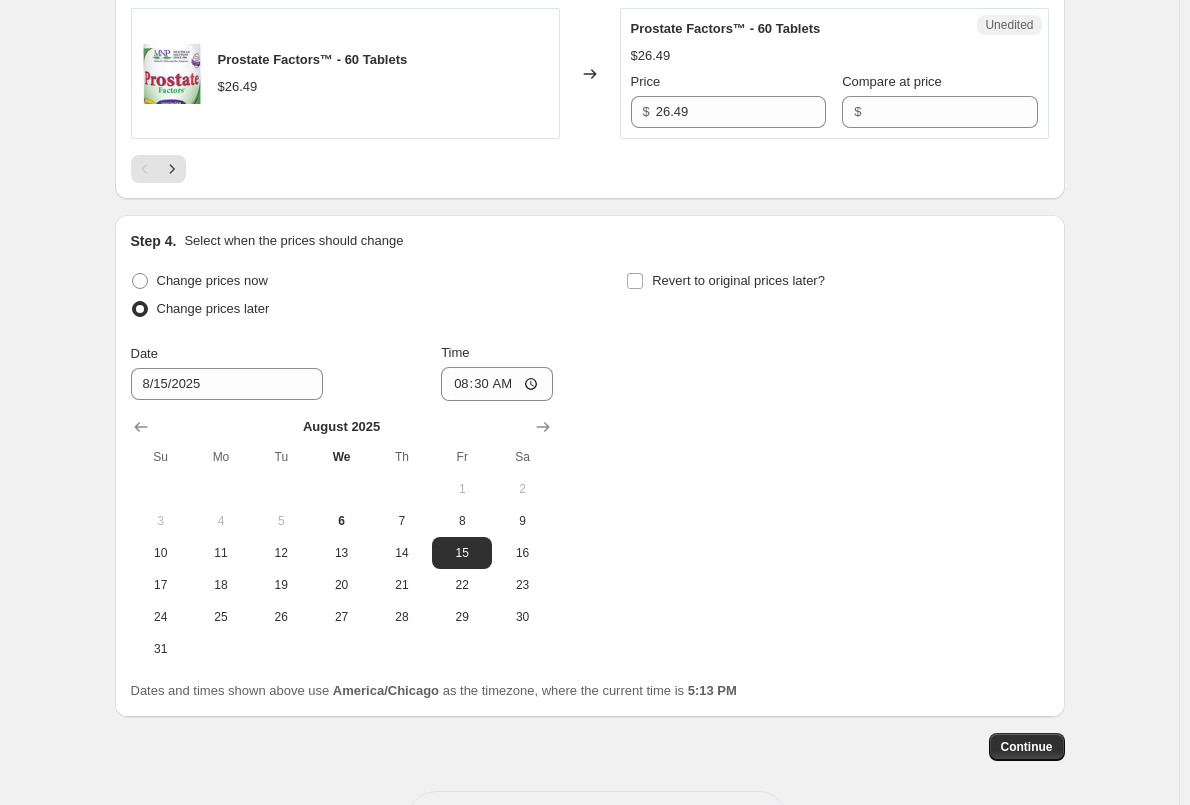 scroll, scrollTop: 3458, scrollLeft: 0, axis: vertical 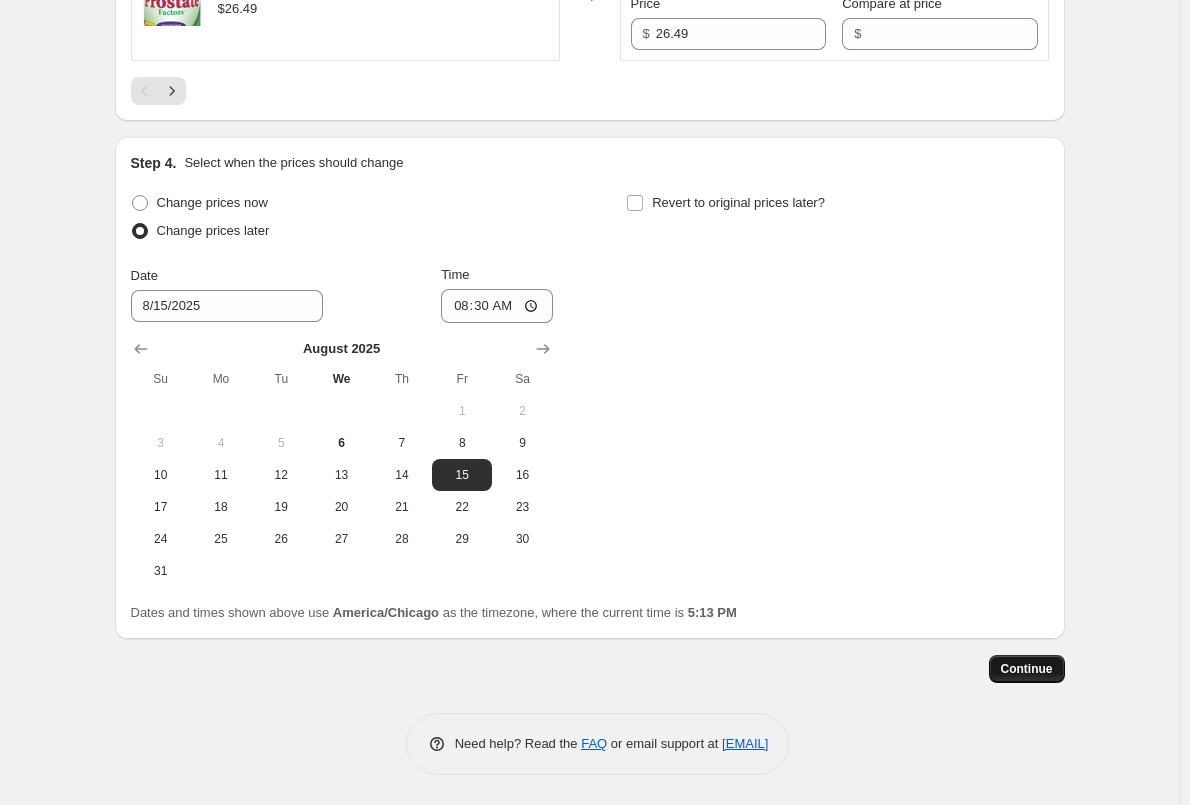 click on "Continue" at bounding box center (1027, 669) 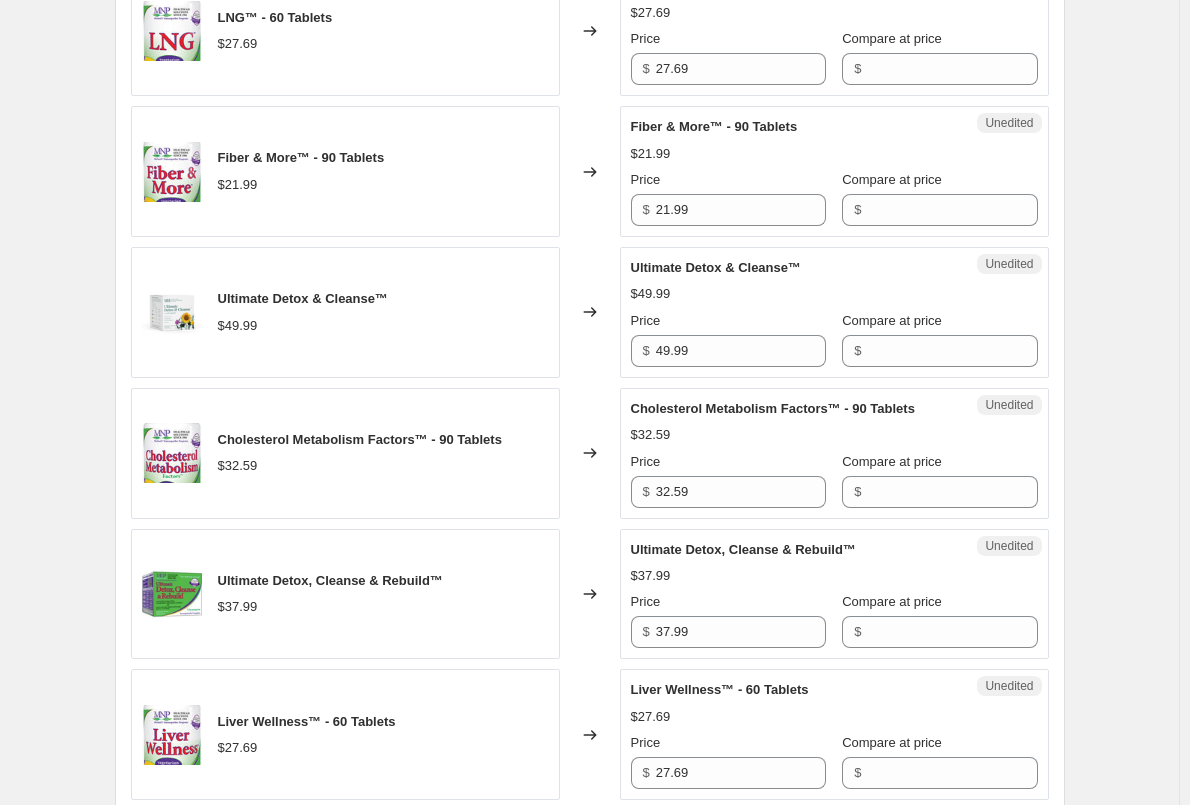 scroll, scrollTop: 1400, scrollLeft: 0, axis: vertical 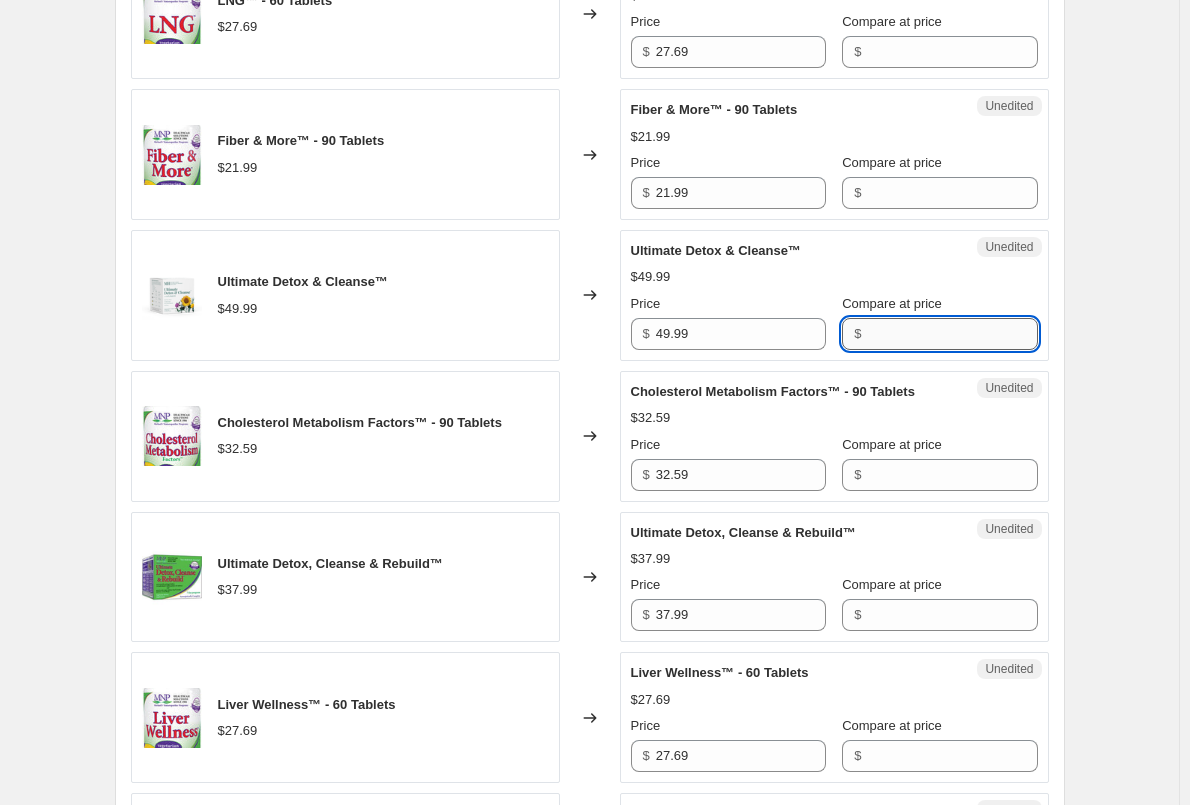 click on "Compare at price" at bounding box center (952, 334) 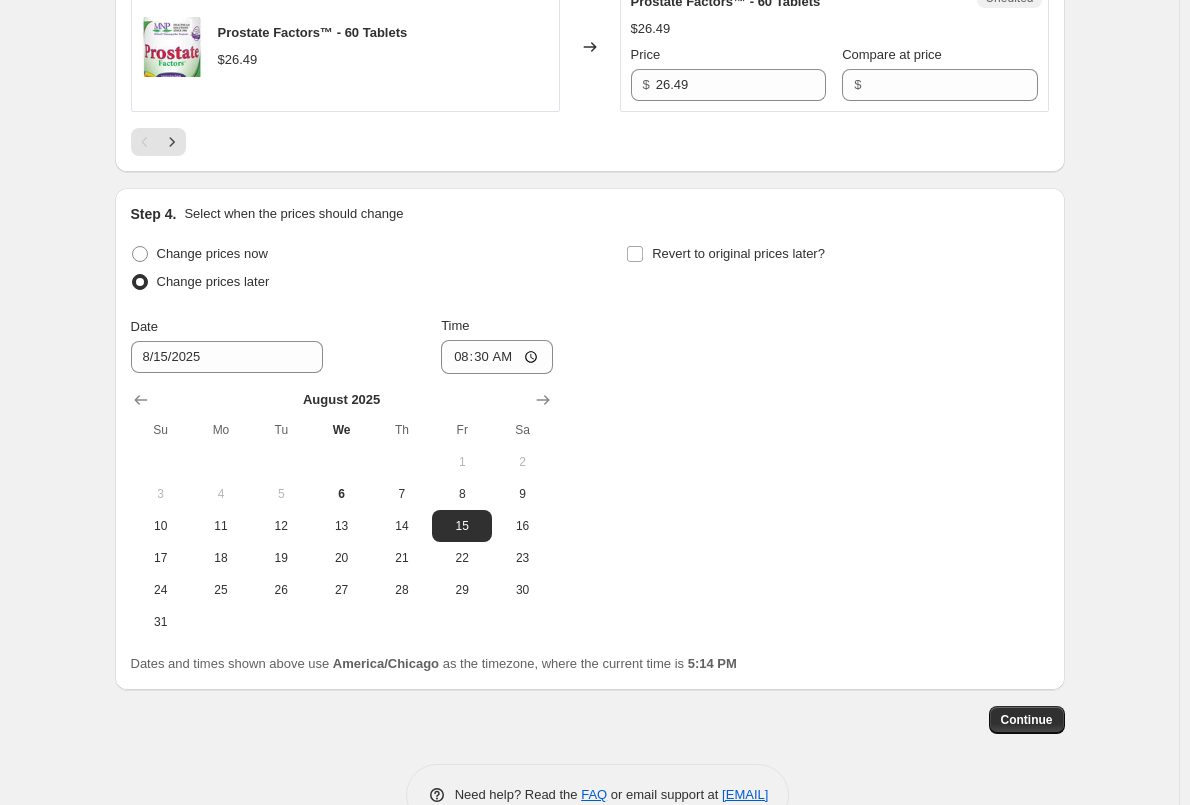 scroll, scrollTop: 3500, scrollLeft: 0, axis: vertical 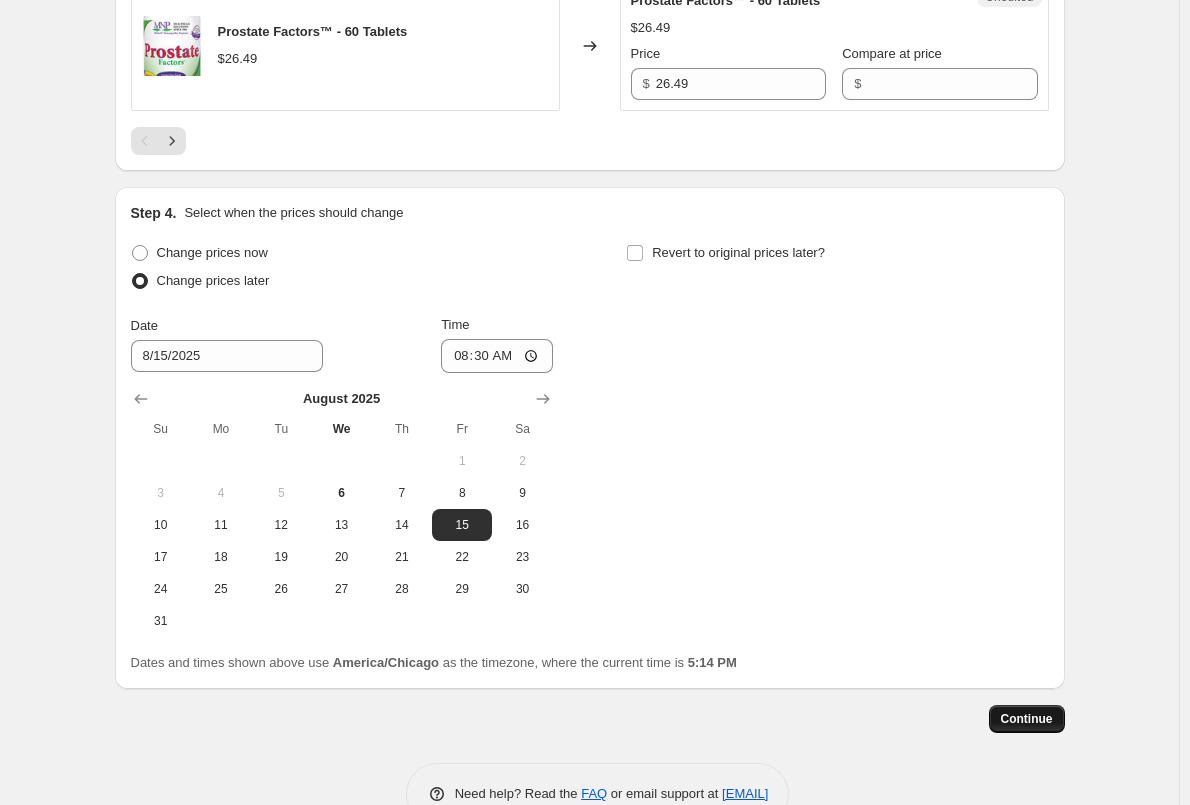 type on "52.49" 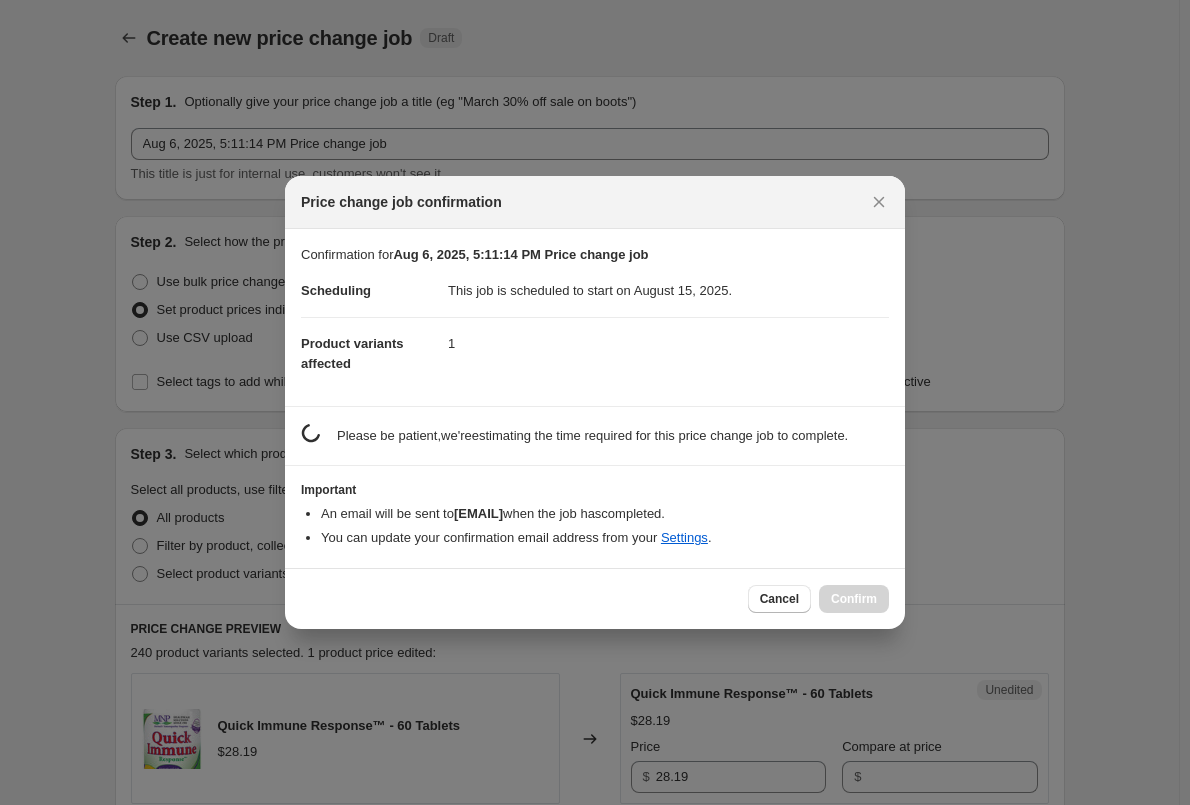 scroll, scrollTop: 0, scrollLeft: 0, axis: both 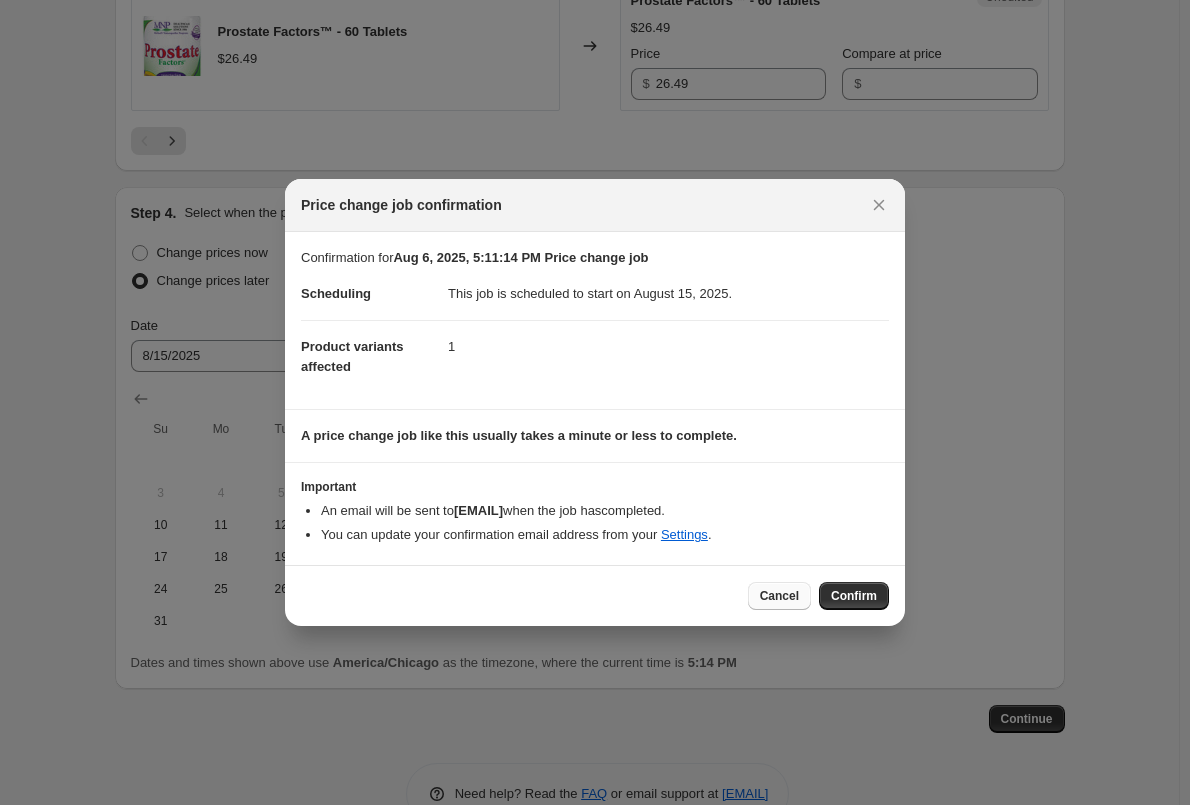 click on "Cancel" at bounding box center [779, 596] 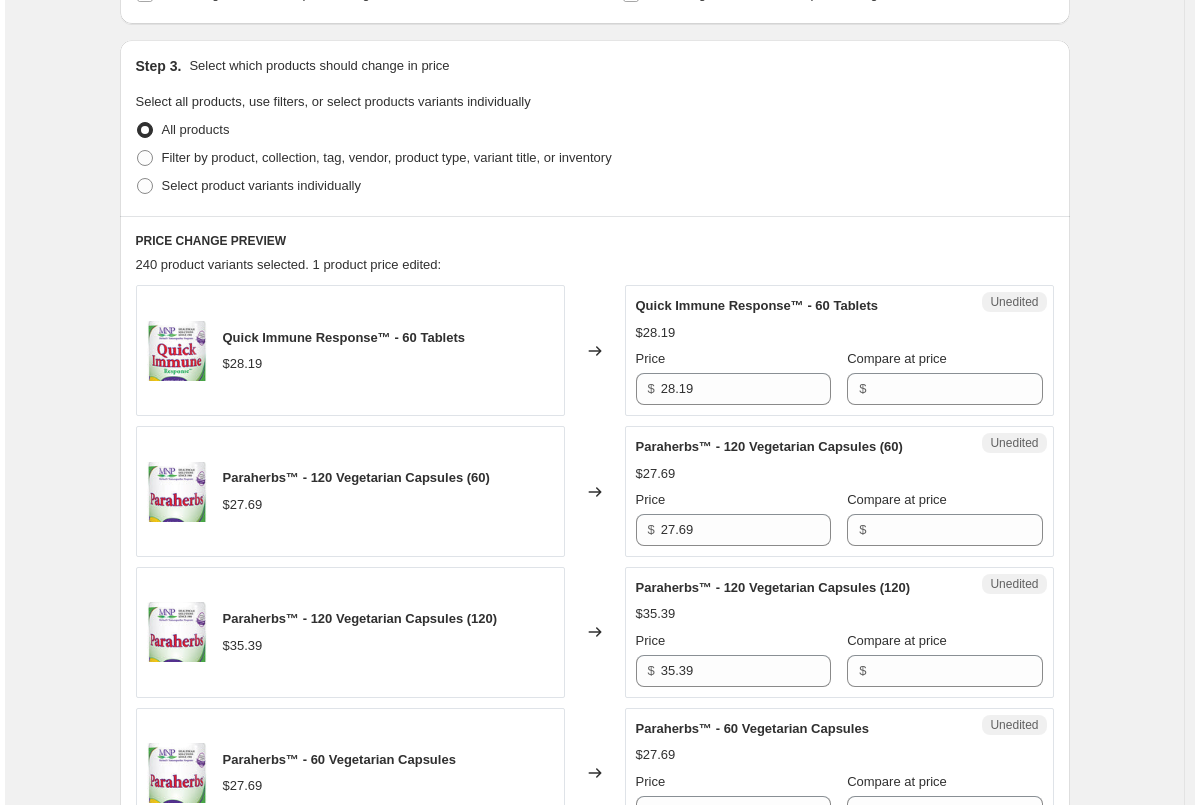 scroll, scrollTop: 0, scrollLeft: 0, axis: both 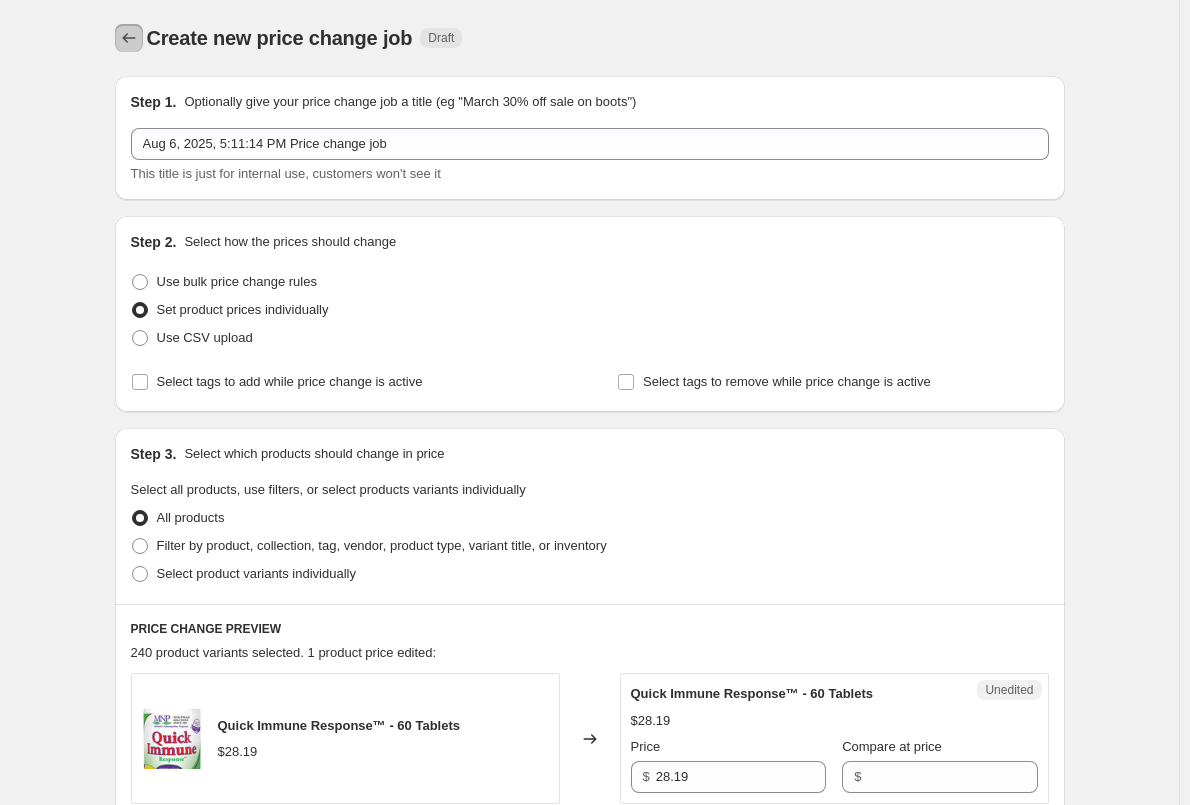 click 